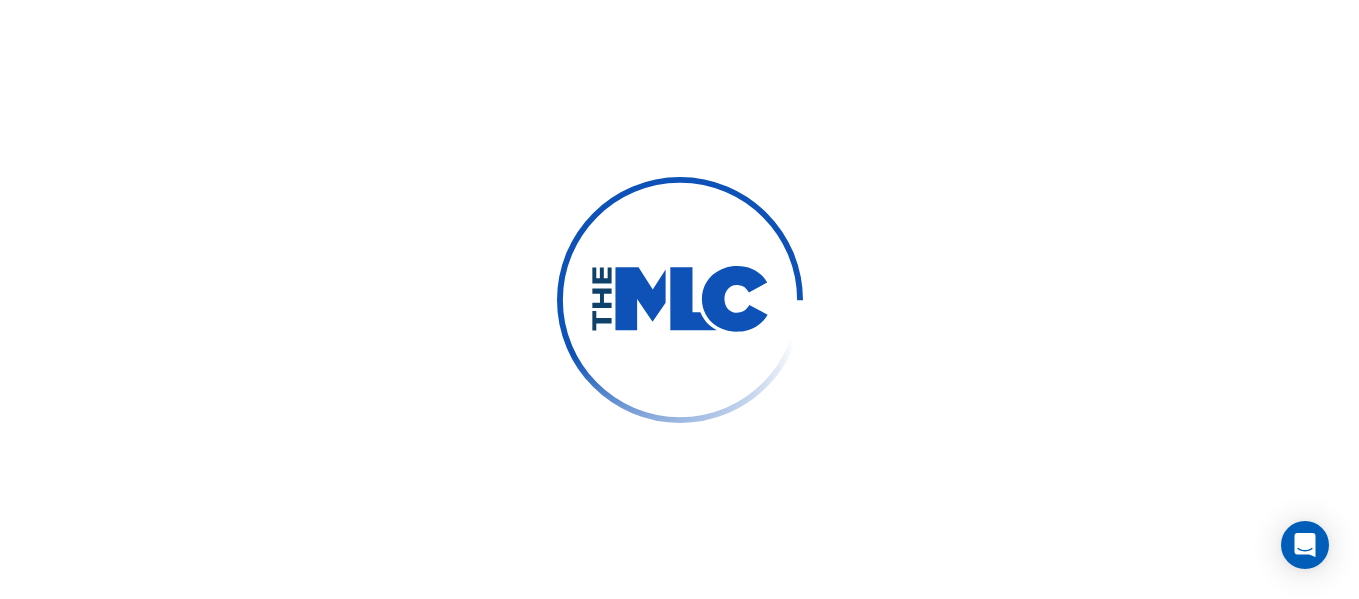 scroll, scrollTop: 0, scrollLeft: 0, axis: both 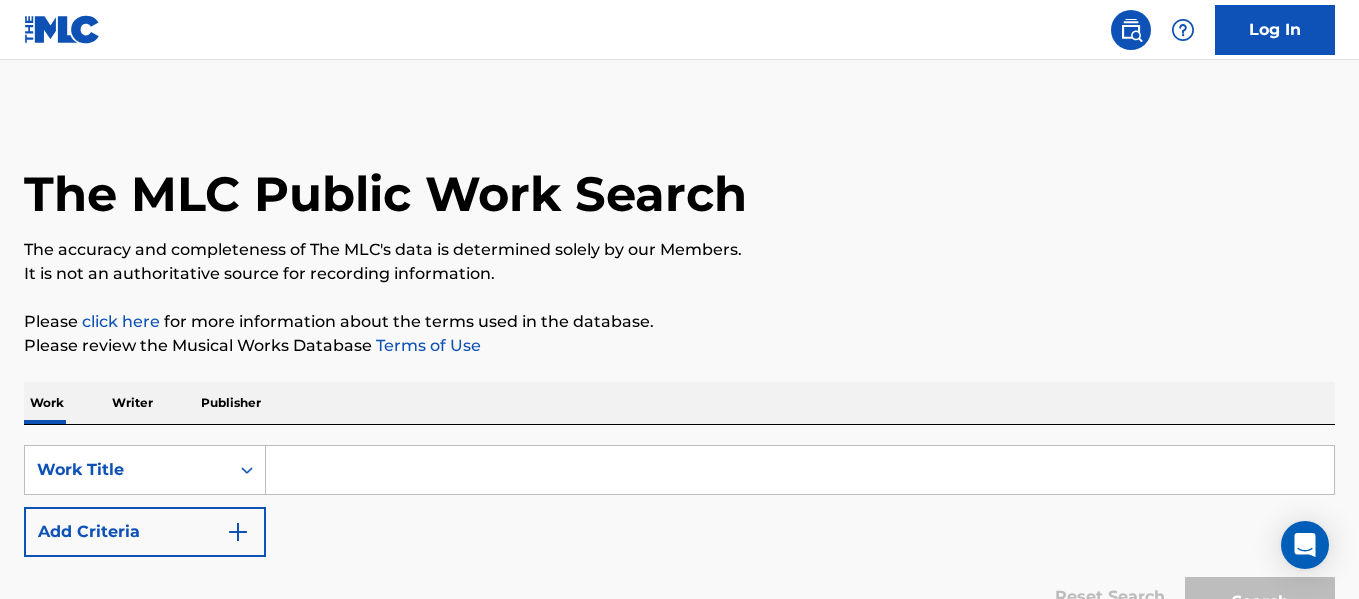 click at bounding box center (800, 470) 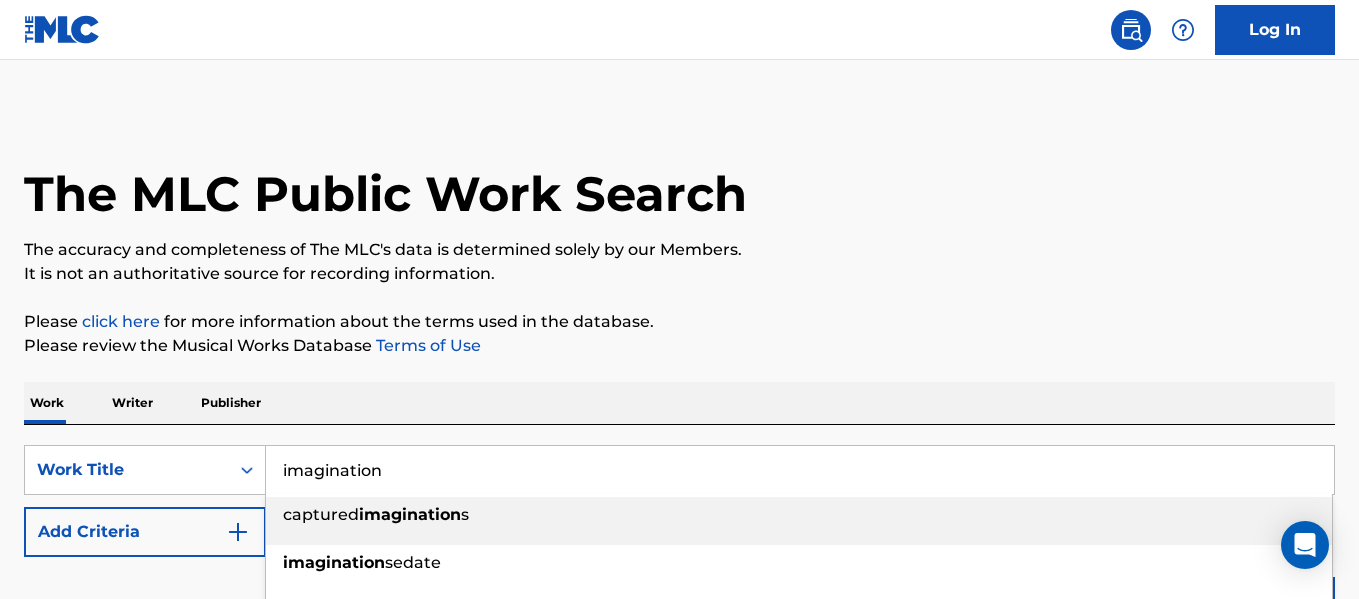 type on "imagination" 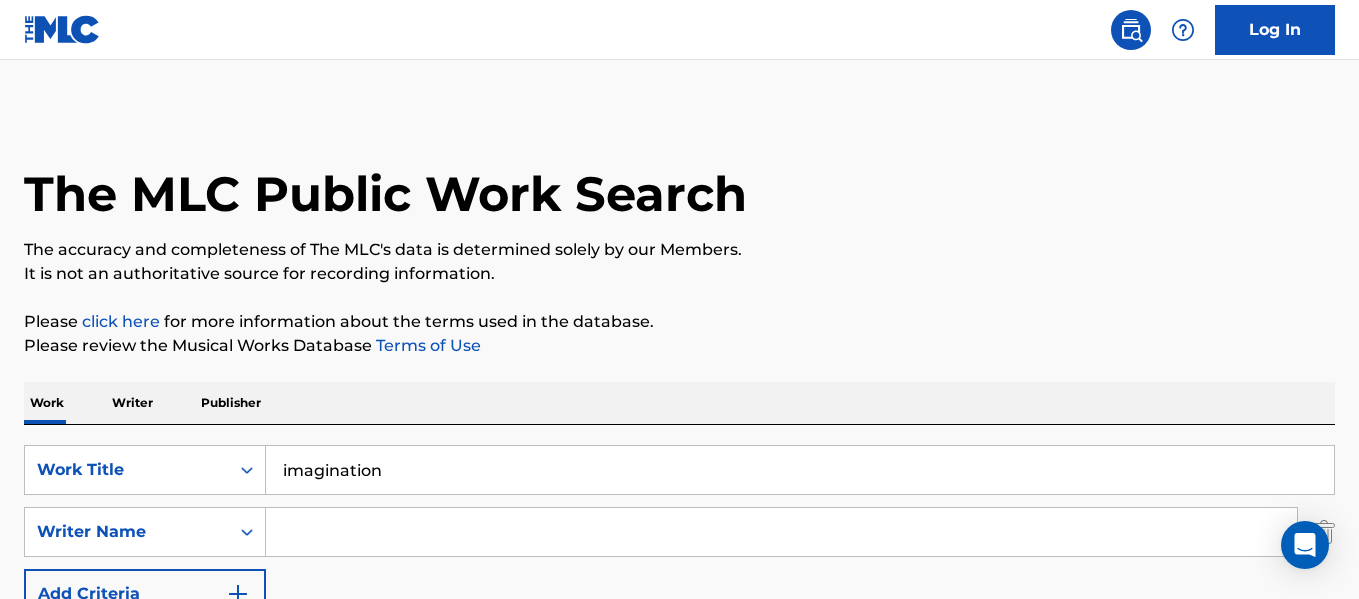 click at bounding box center [781, 532] 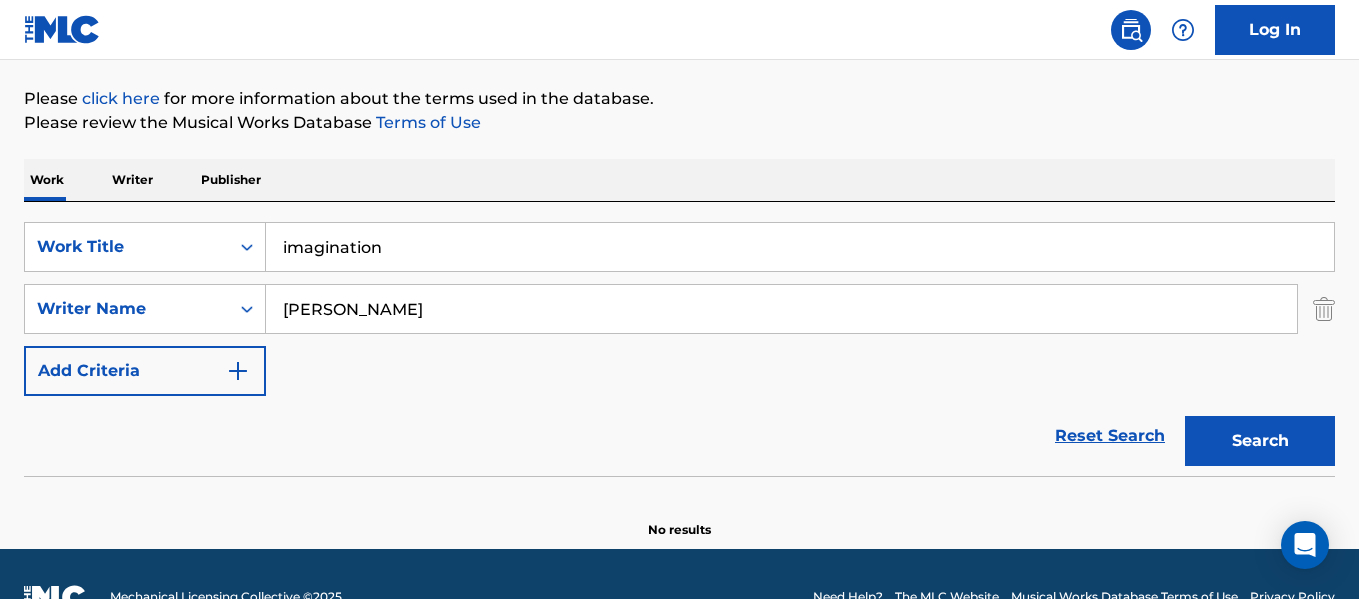scroll, scrollTop: 269, scrollLeft: 0, axis: vertical 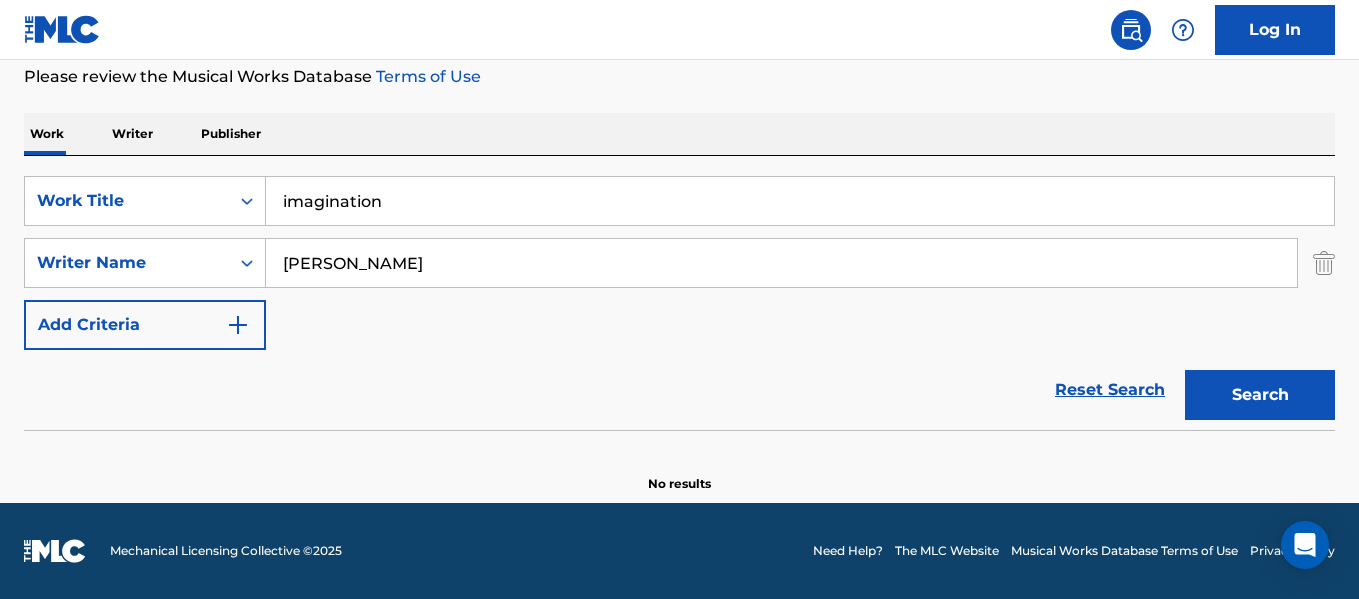 type on "morgan" 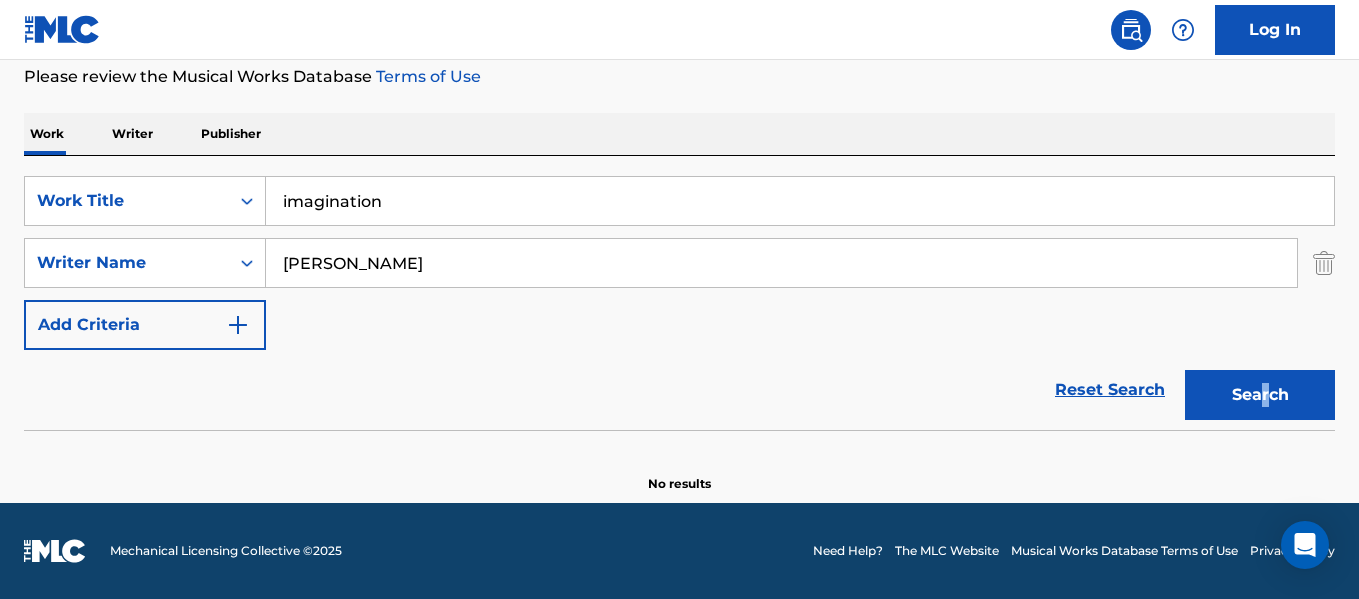 drag, startPoint x: 1266, startPoint y: 423, endPoint x: 1262, endPoint y: 397, distance: 26.305893 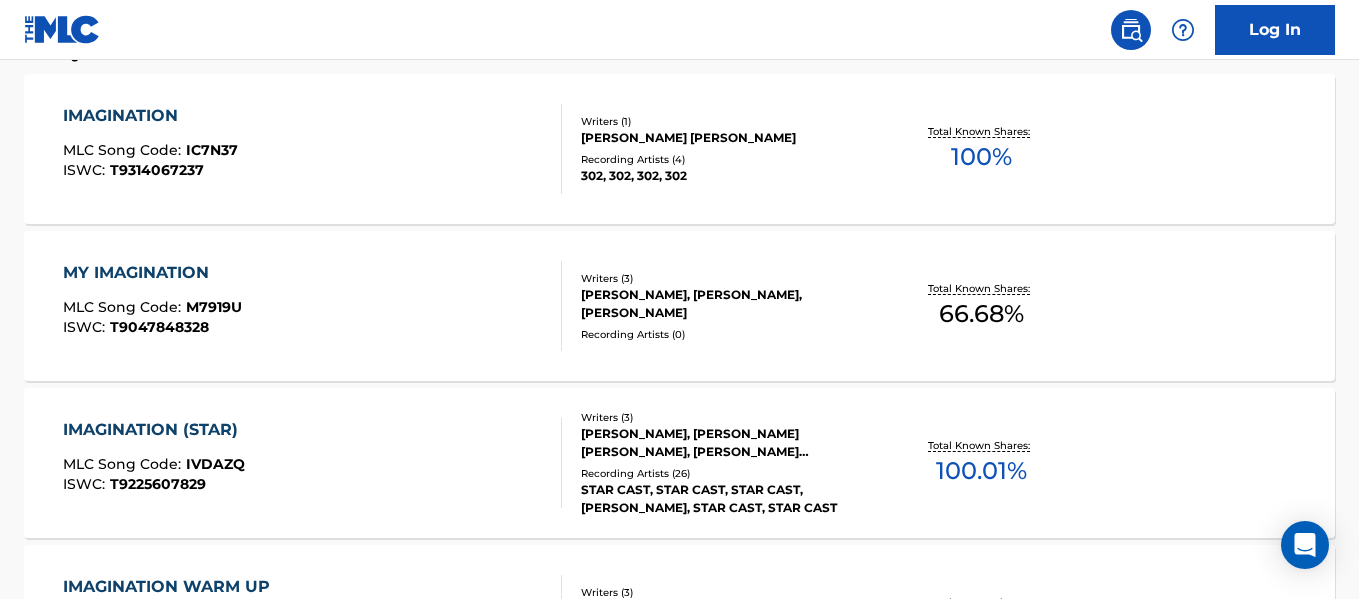 scroll, scrollTop: 678, scrollLeft: 0, axis: vertical 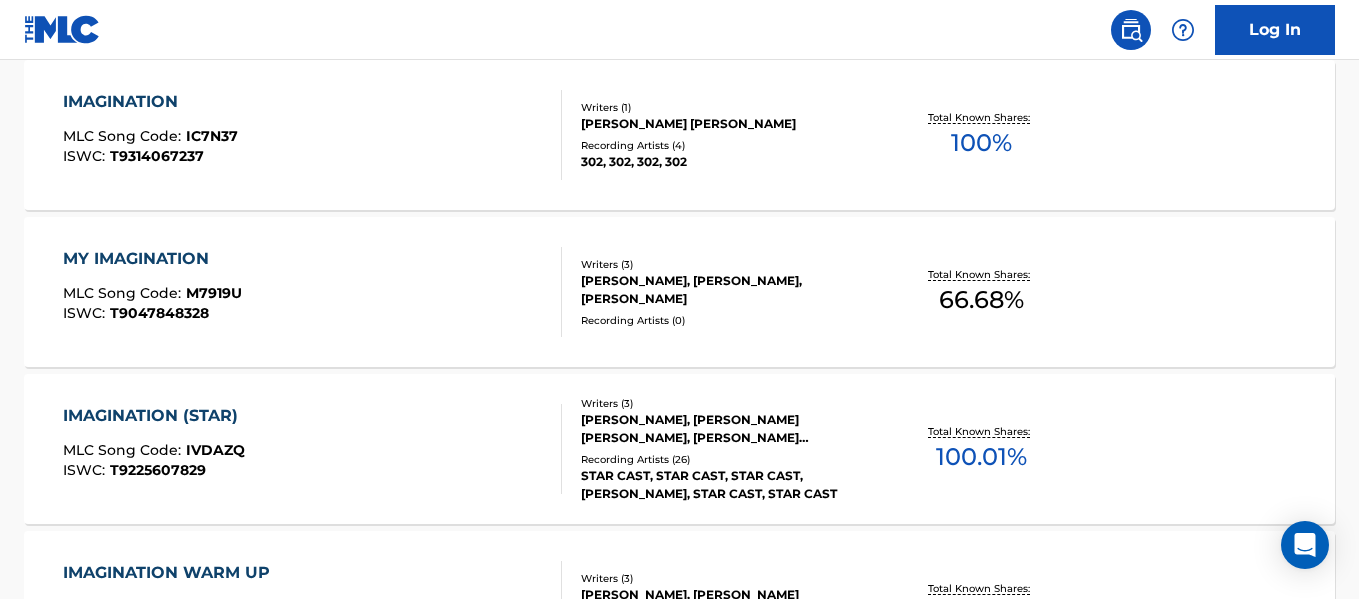 click on "ASIA BRYANT, KATE ALEXANDRA MORGAN, SAMUEL EDWARD CHINEDU AHANA" at bounding box center (727, 429) 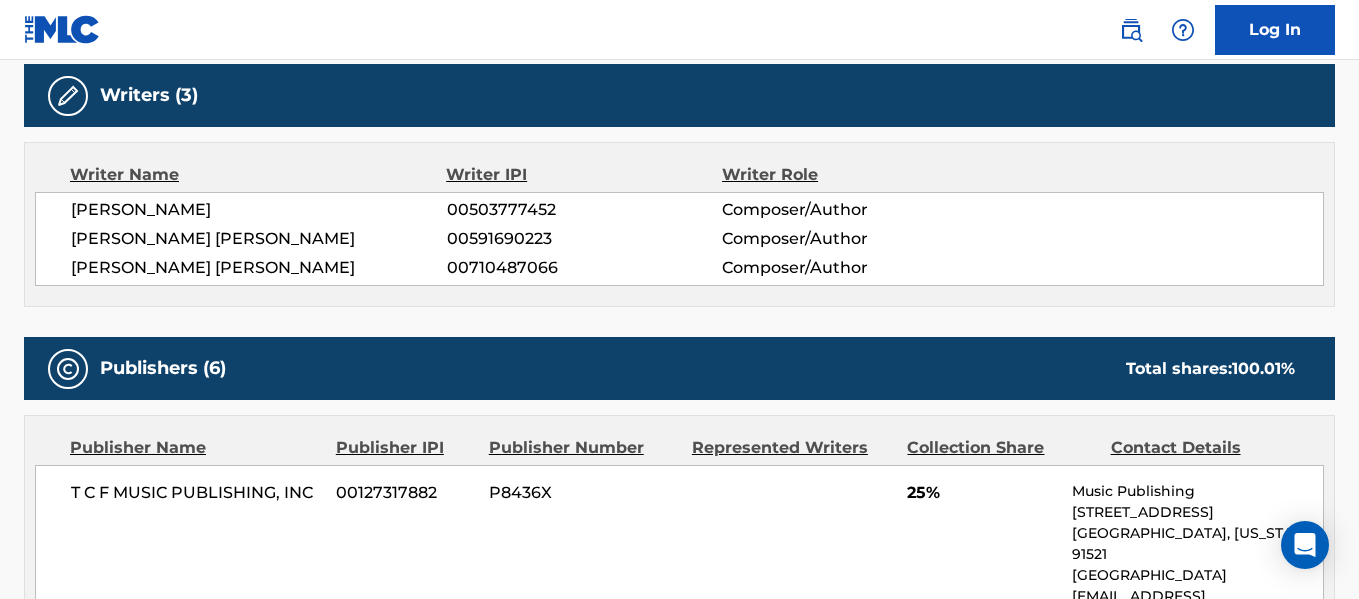 scroll, scrollTop: 641, scrollLeft: 0, axis: vertical 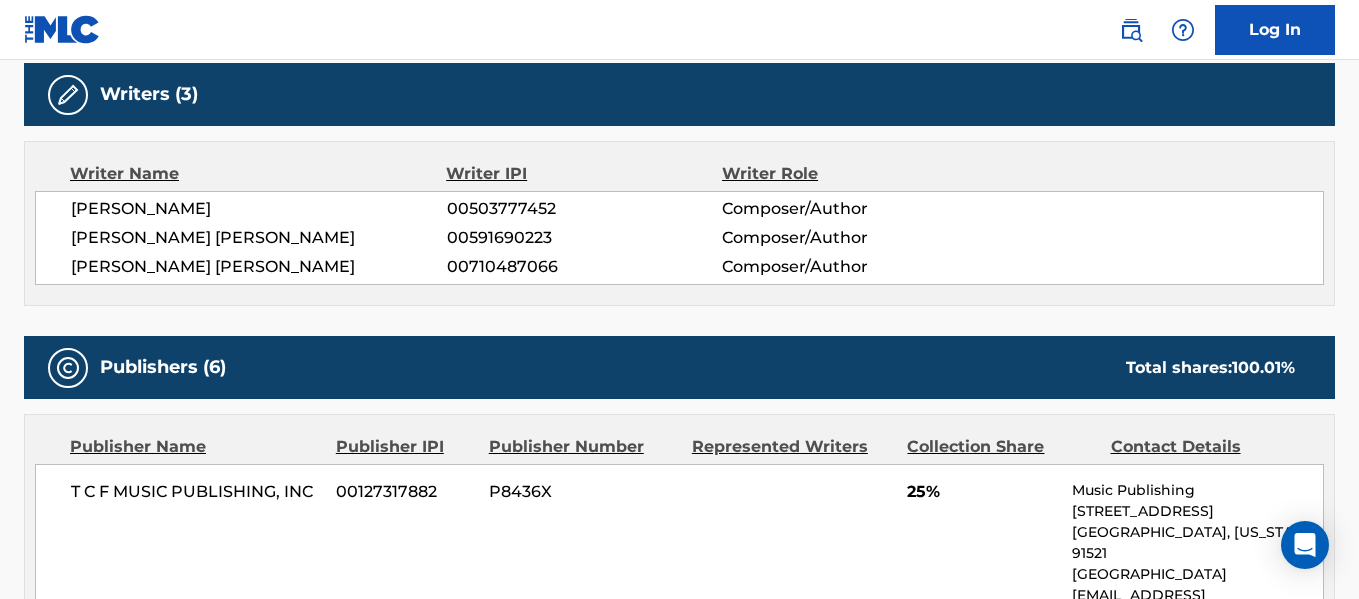 click on "Publishers   (6) Total shares:  100.01 %" at bounding box center [679, 367] 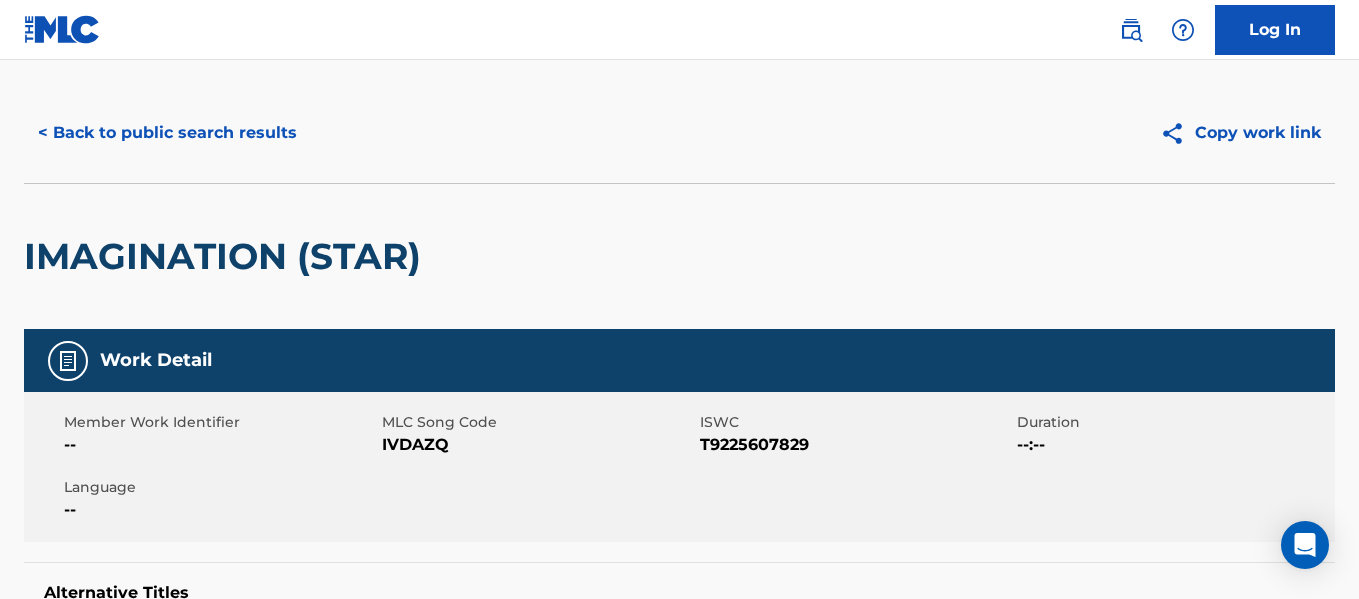 scroll, scrollTop: 0, scrollLeft: 0, axis: both 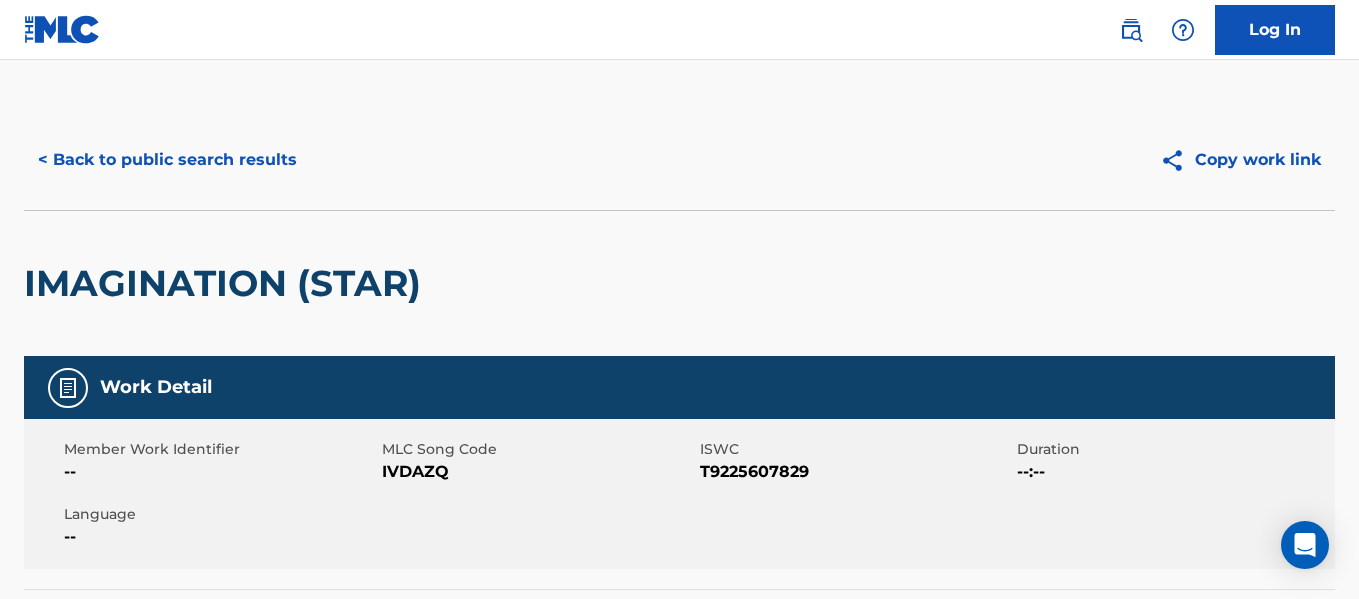 click on "IMAGINATION (STAR)" at bounding box center (227, 283) 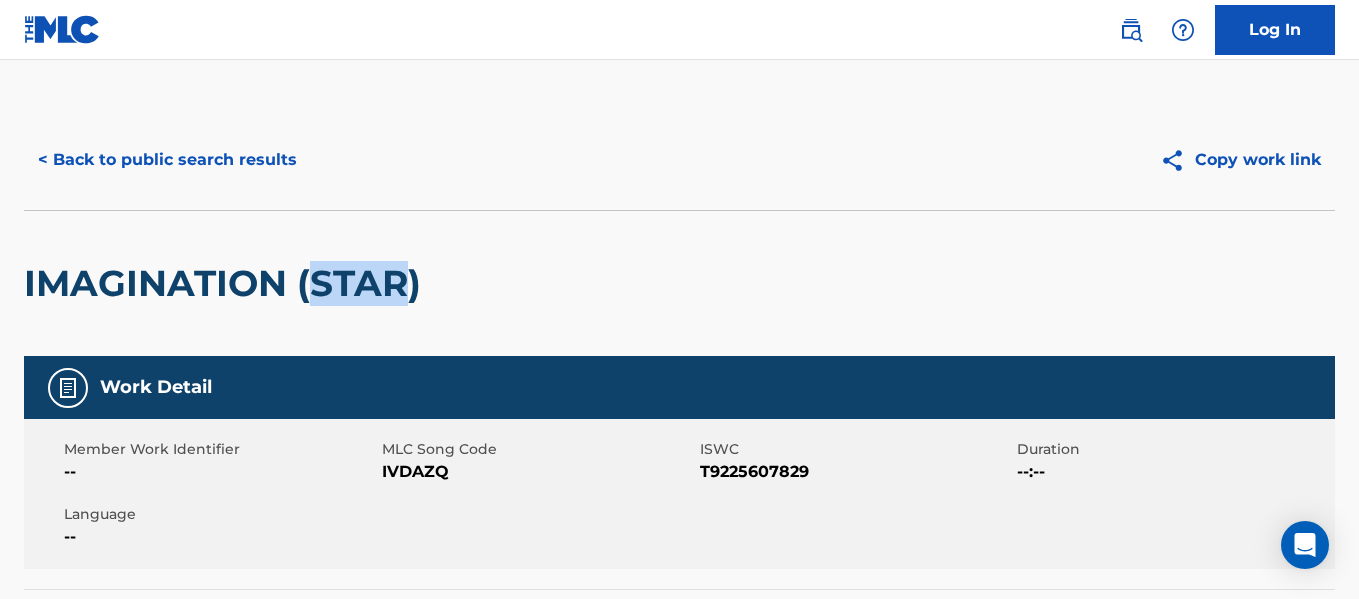 click on "IMAGINATION (STAR)" at bounding box center [227, 283] 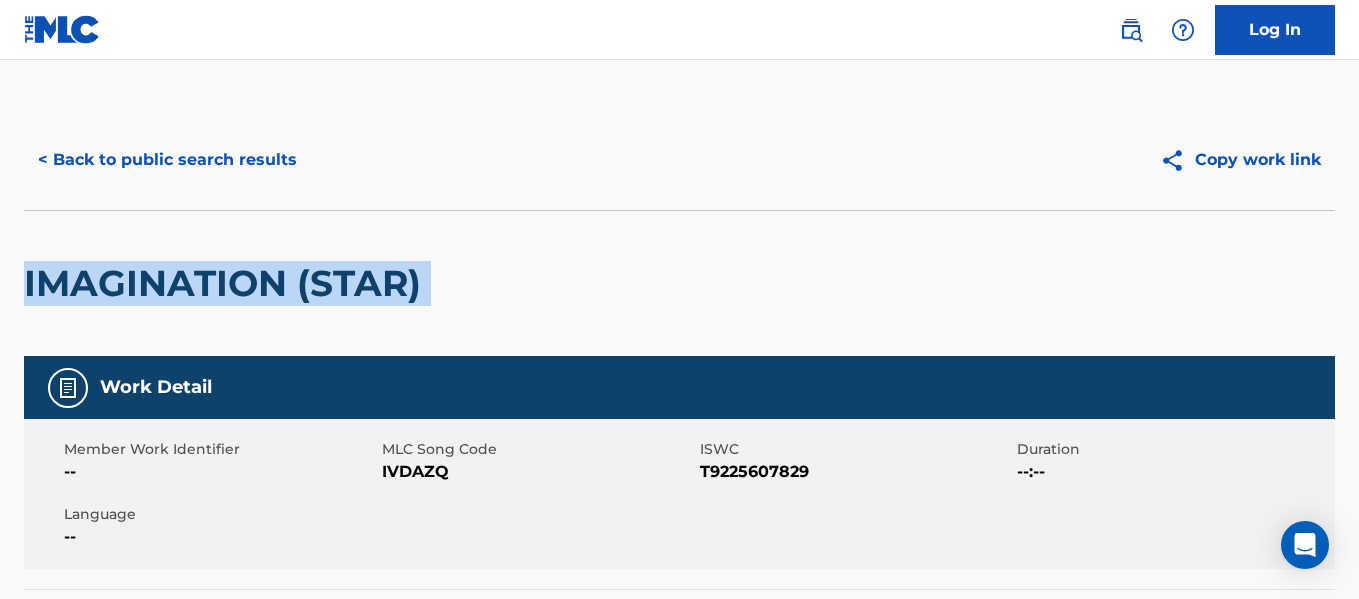 click on "IMAGINATION (STAR)" at bounding box center (227, 283) 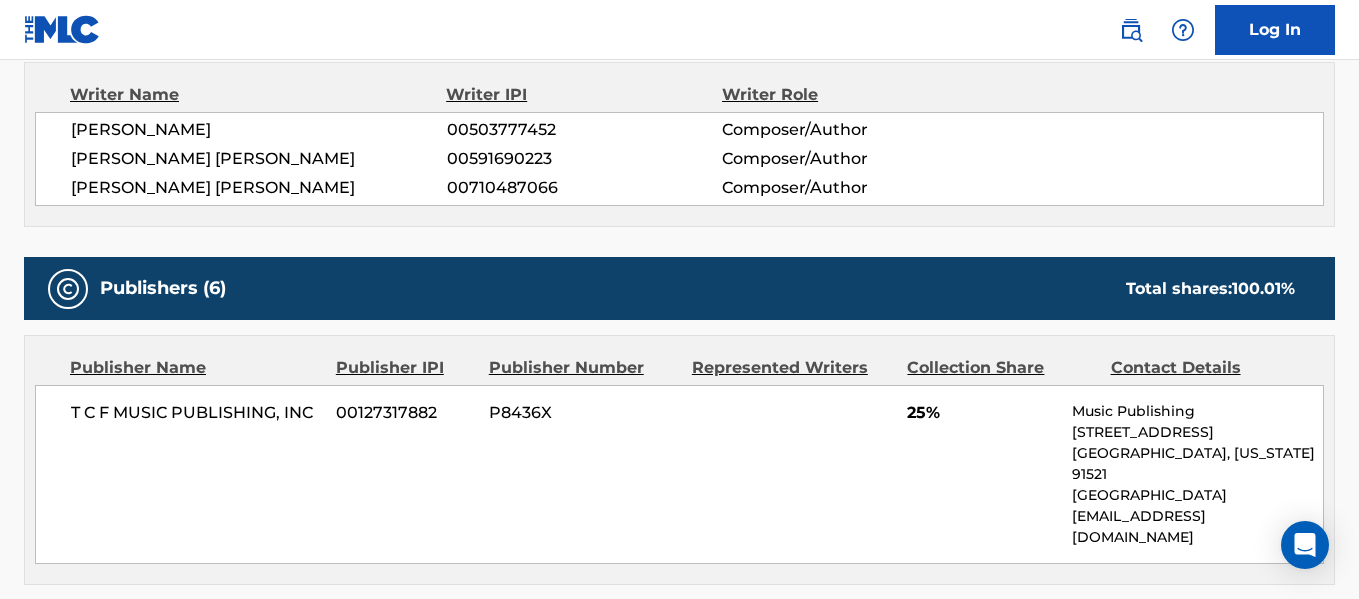 scroll, scrollTop: 676, scrollLeft: 0, axis: vertical 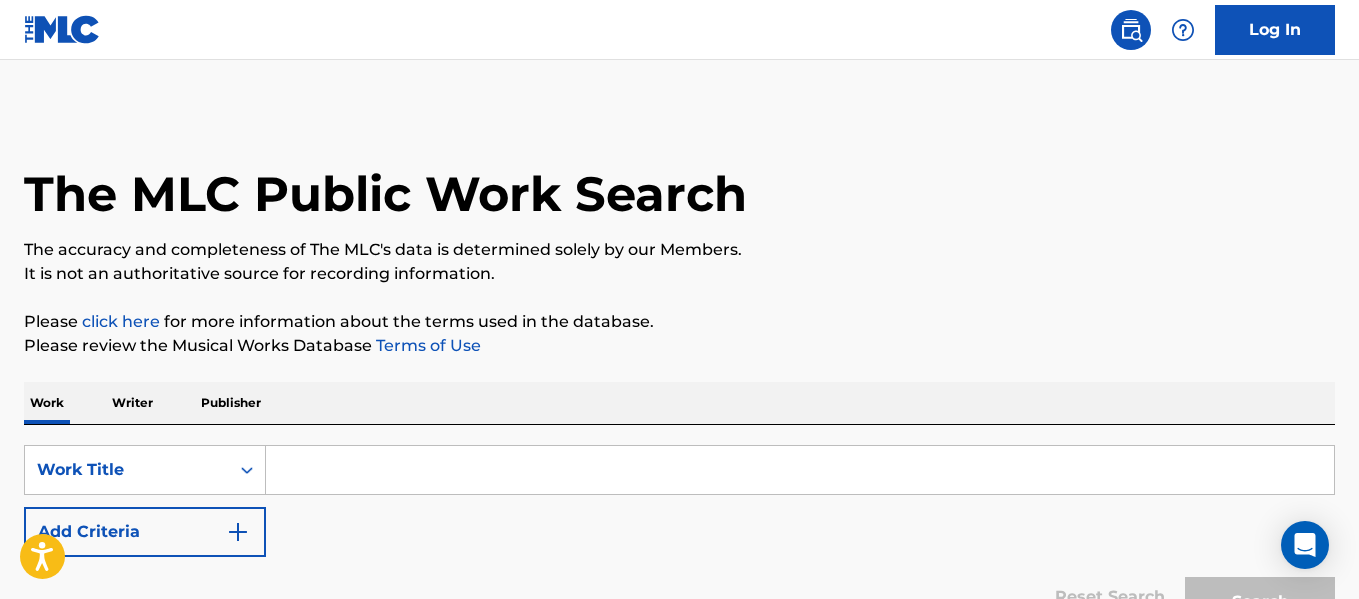 click on "Add Criteria" at bounding box center (145, 532) 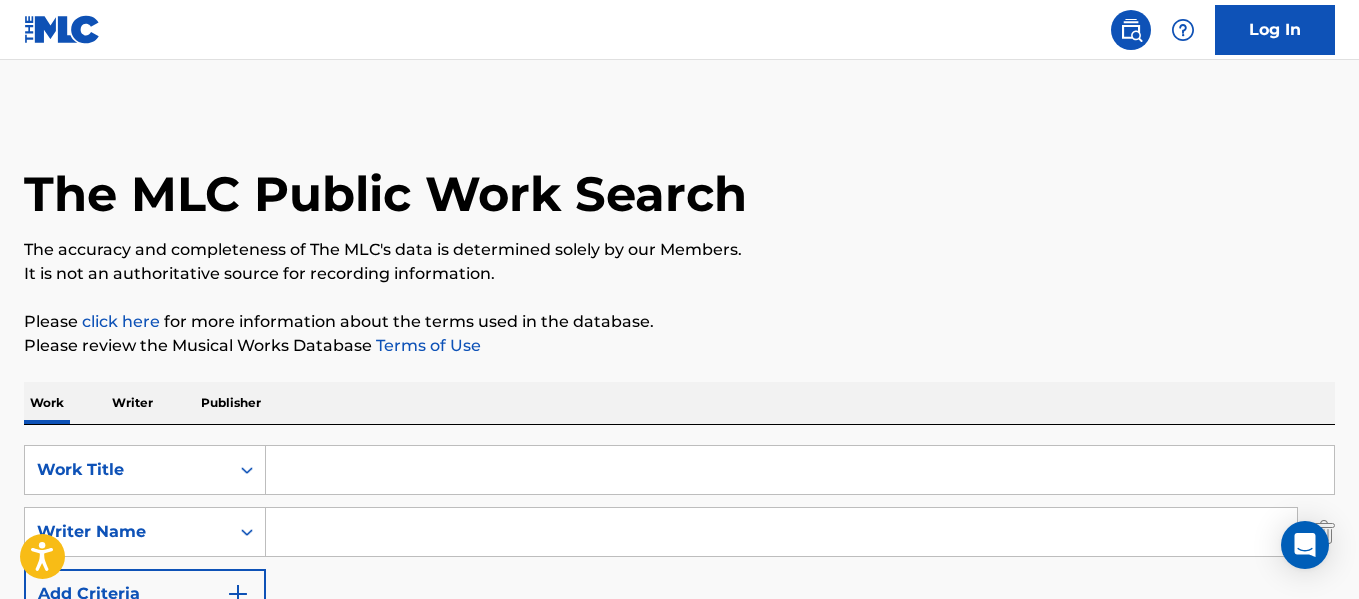 click at bounding box center (800, 470) 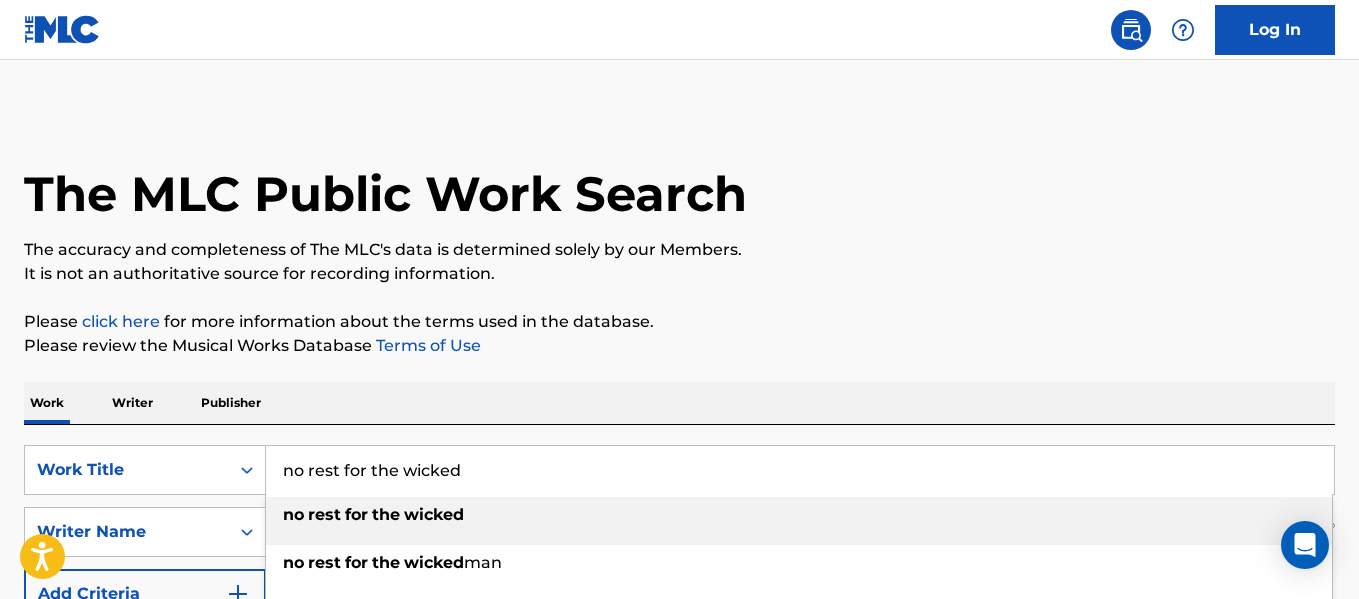 type on "no rest for the wicked" 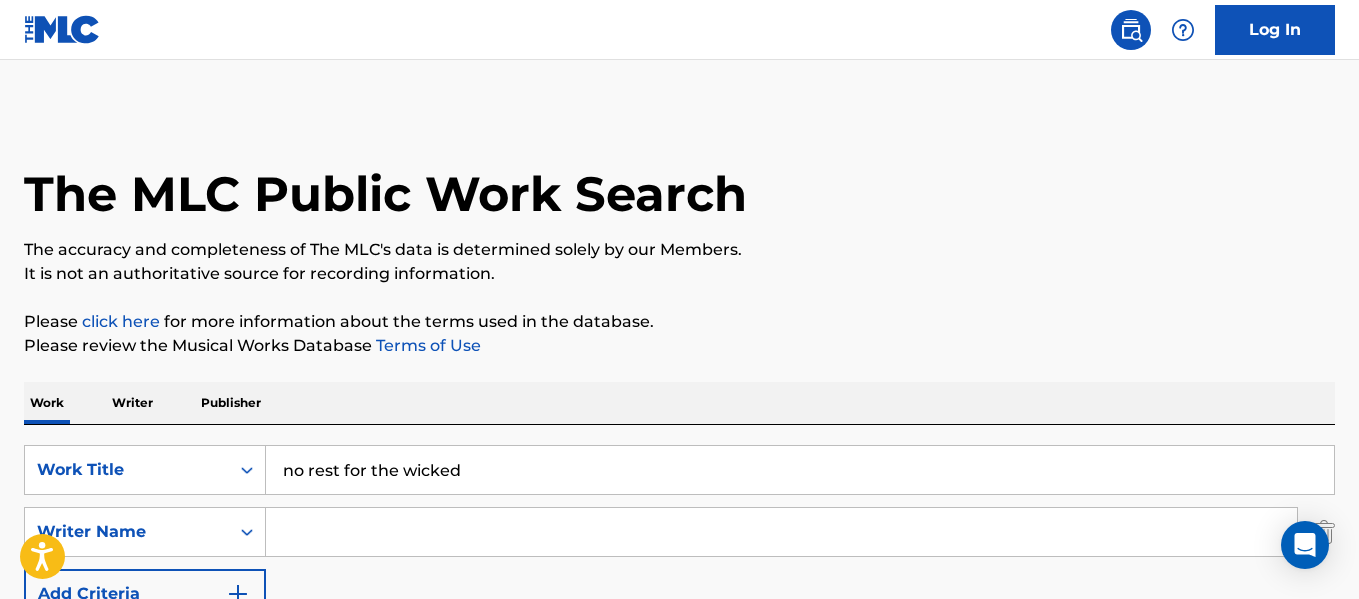 click at bounding box center (781, 532) 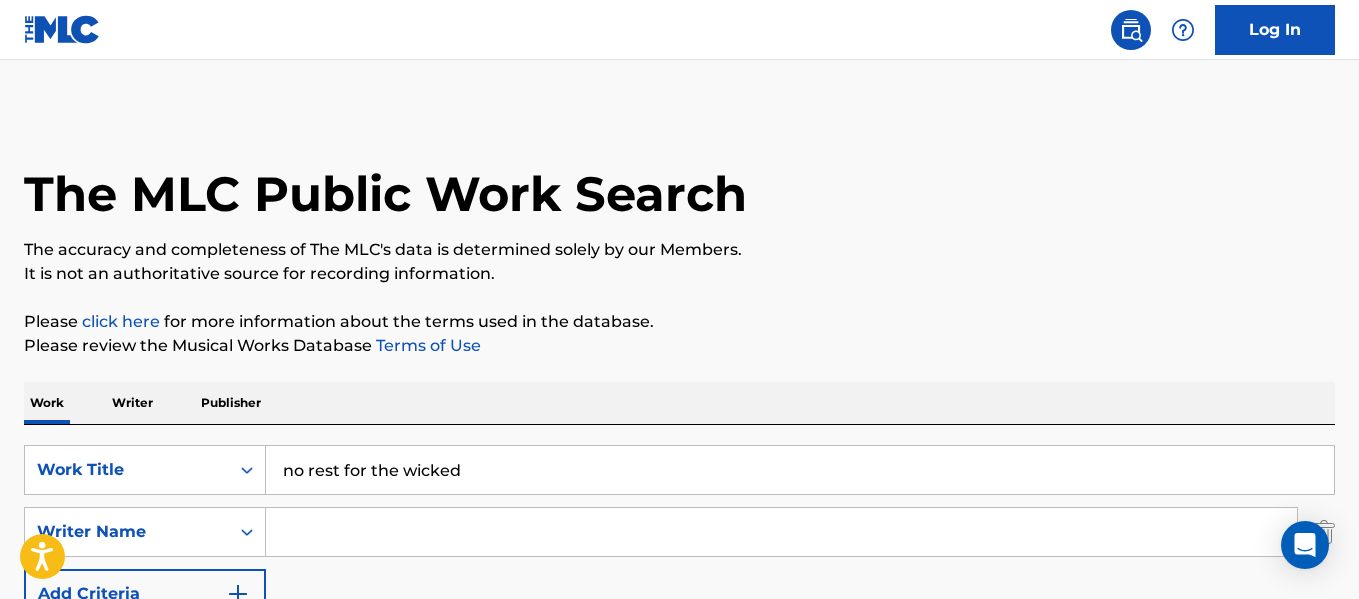 type on "shain" 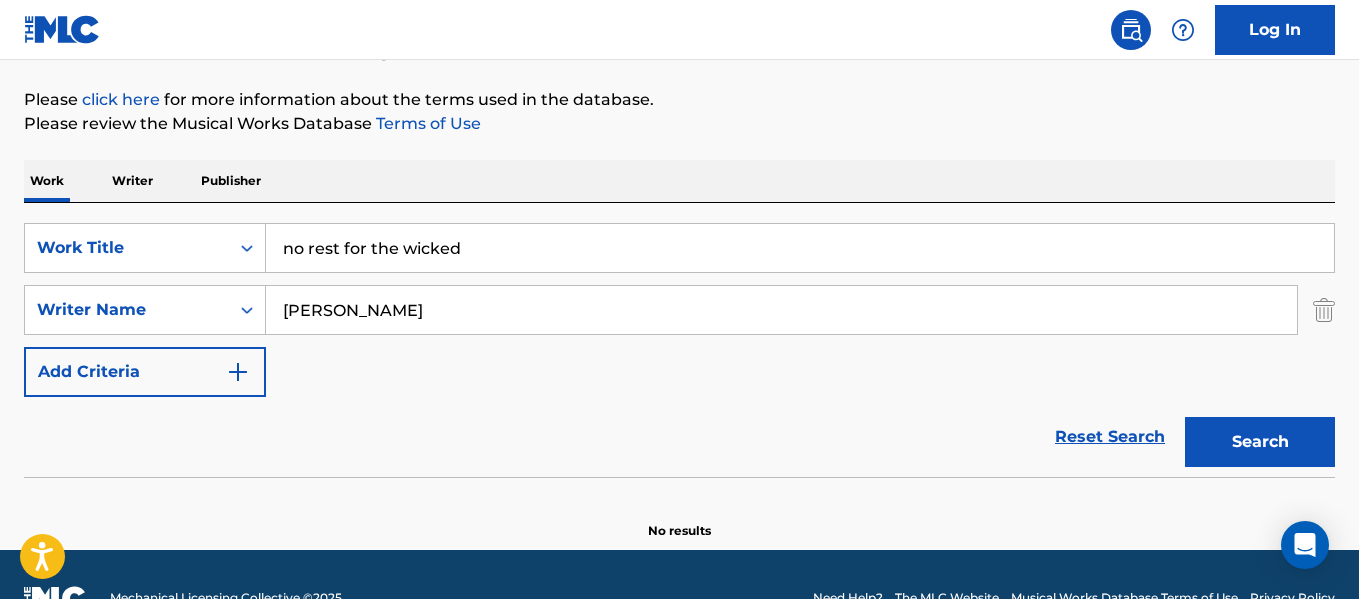 scroll, scrollTop: 225, scrollLeft: 0, axis: vertical 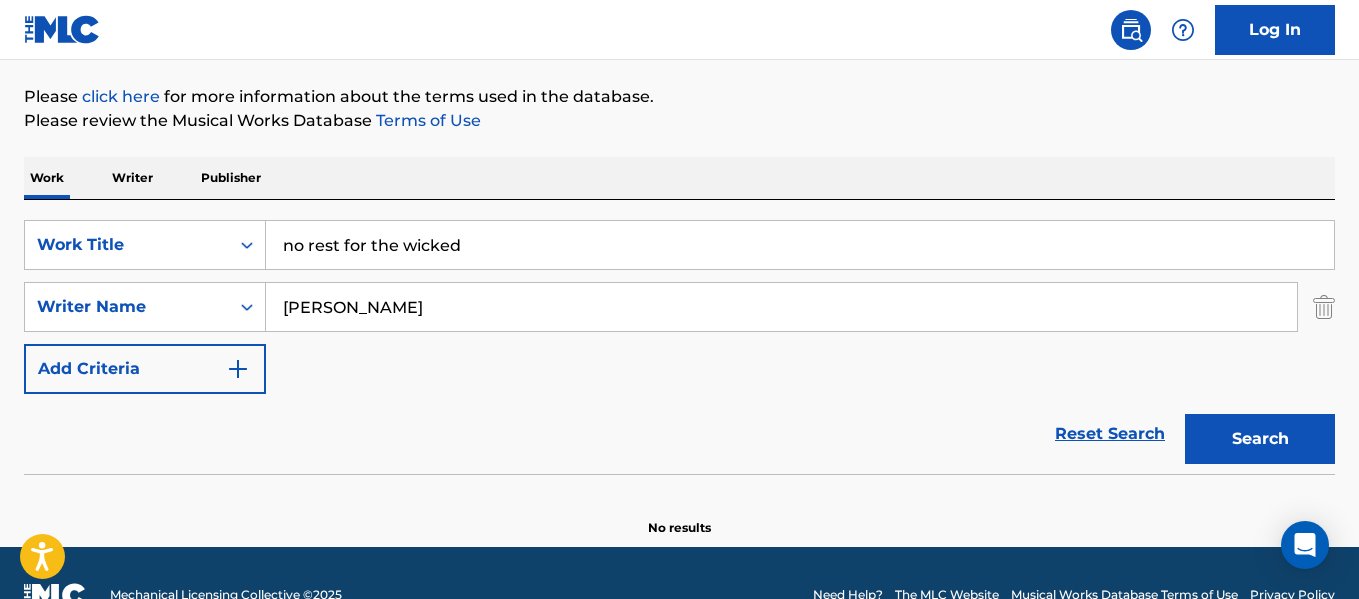 click on "Search" at bounding box center [1260, 439] 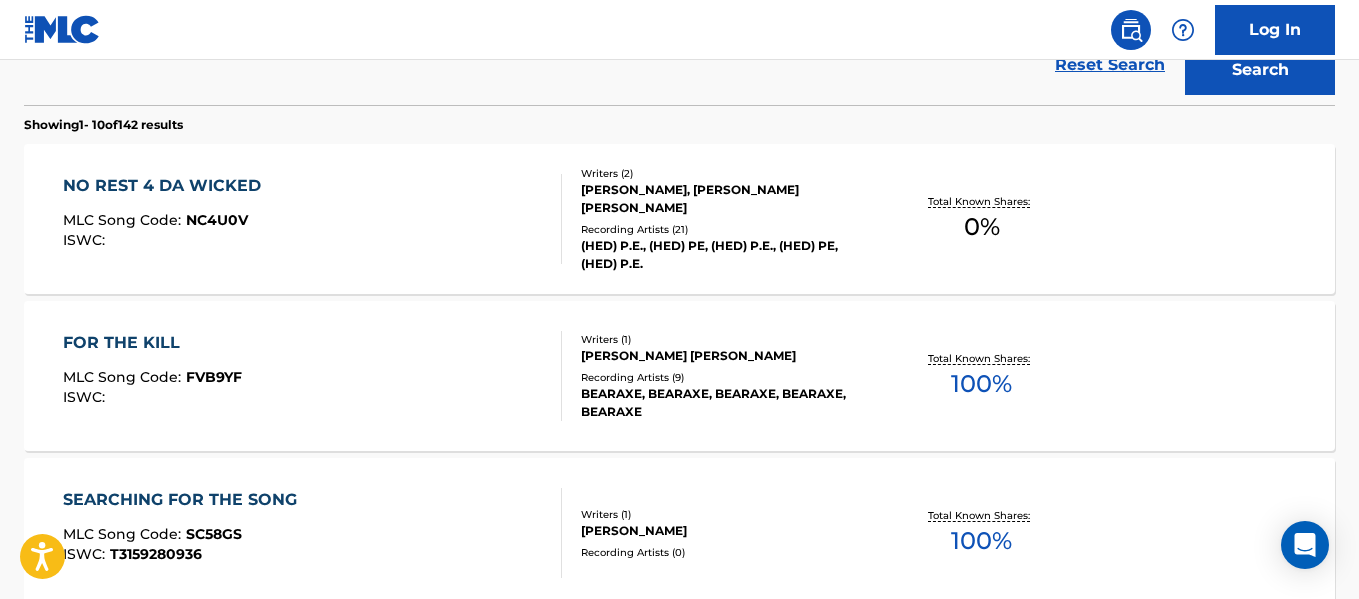 scroll, scrollTop: 595, scrollLeft: 0, axis: vertical 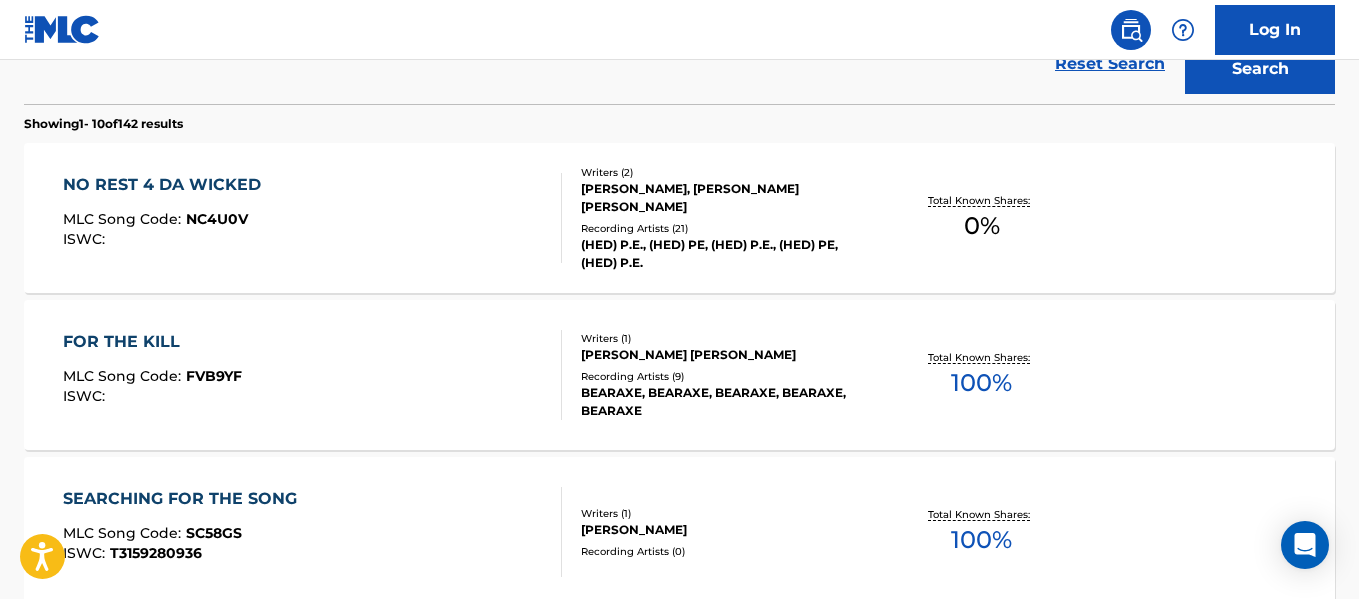 click on "NO REST 4 DA WICKED" at bounding box center (167, 185) 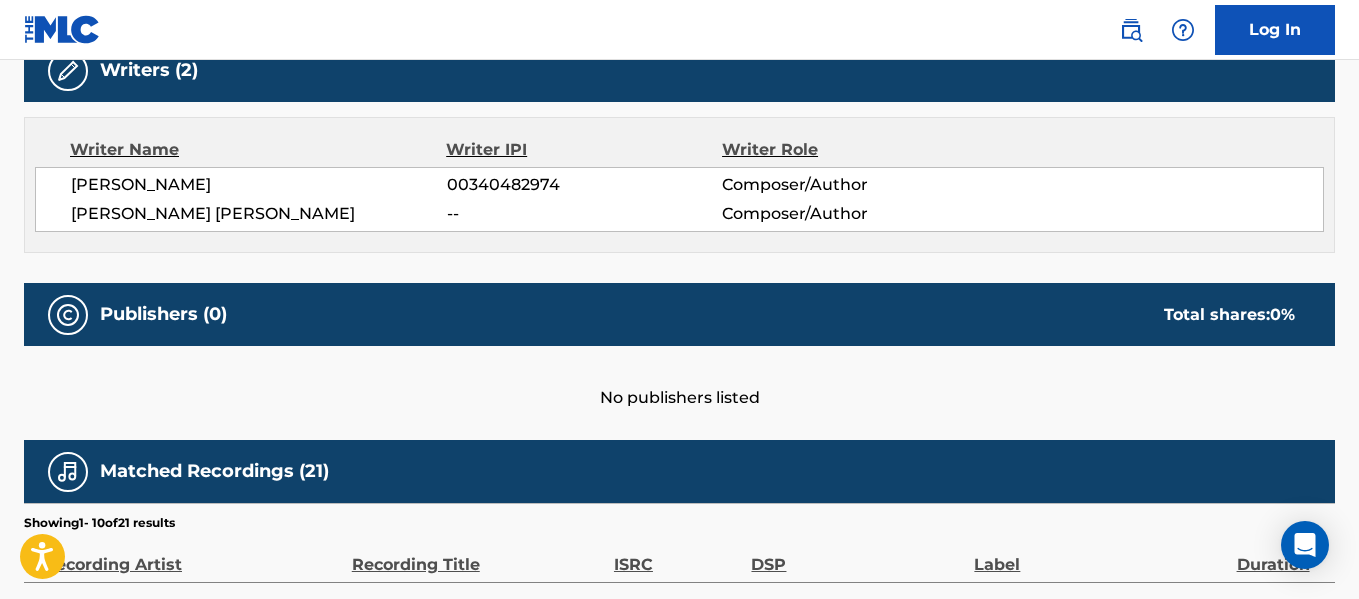 scroll, scrollTop: 666, scrollLeft: 0, axis: vertical 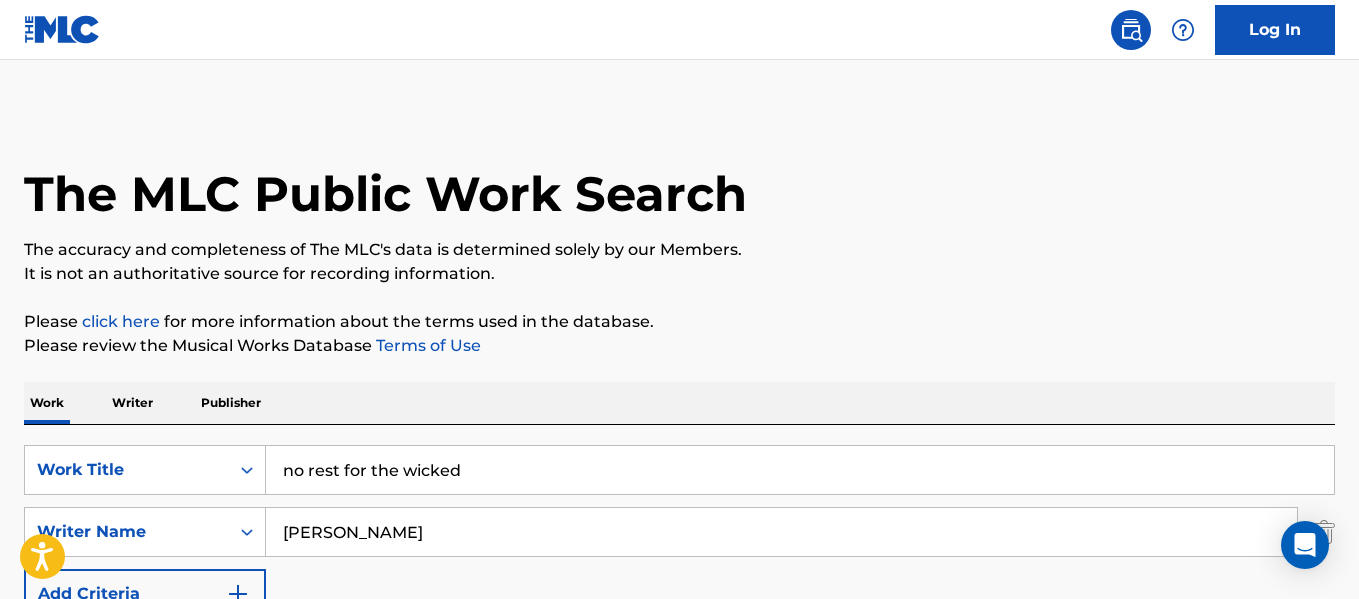 click on "no rest for the wicked" at bounding box center [800, 470] 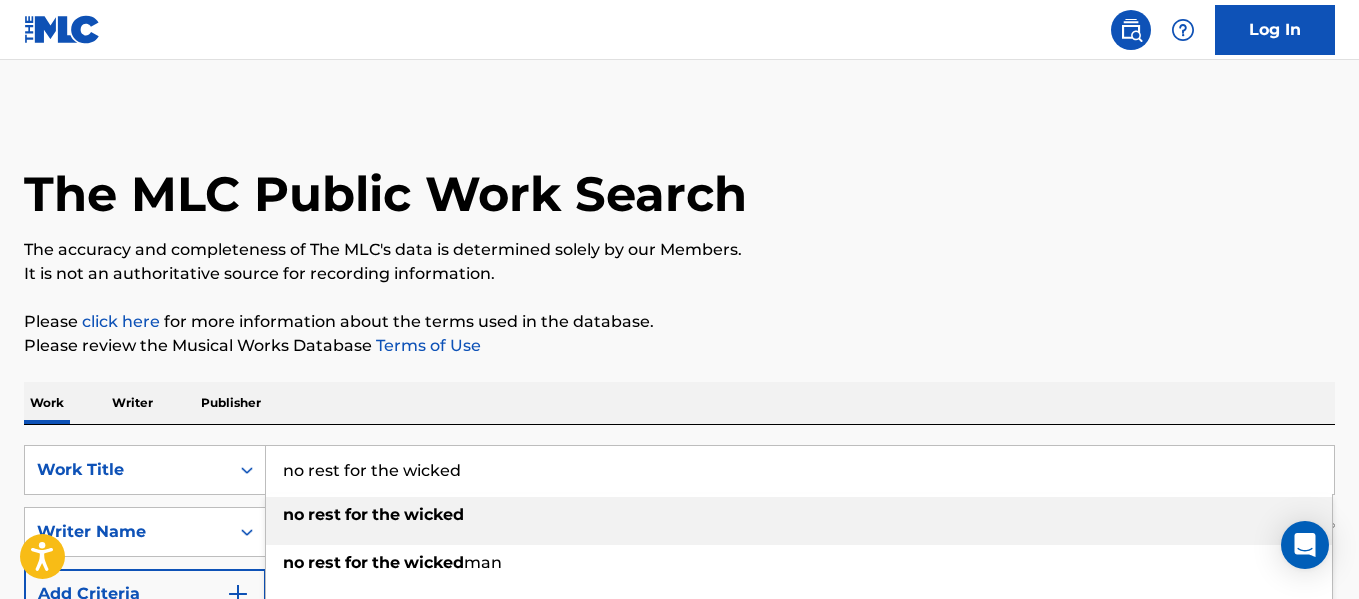 type on "m" 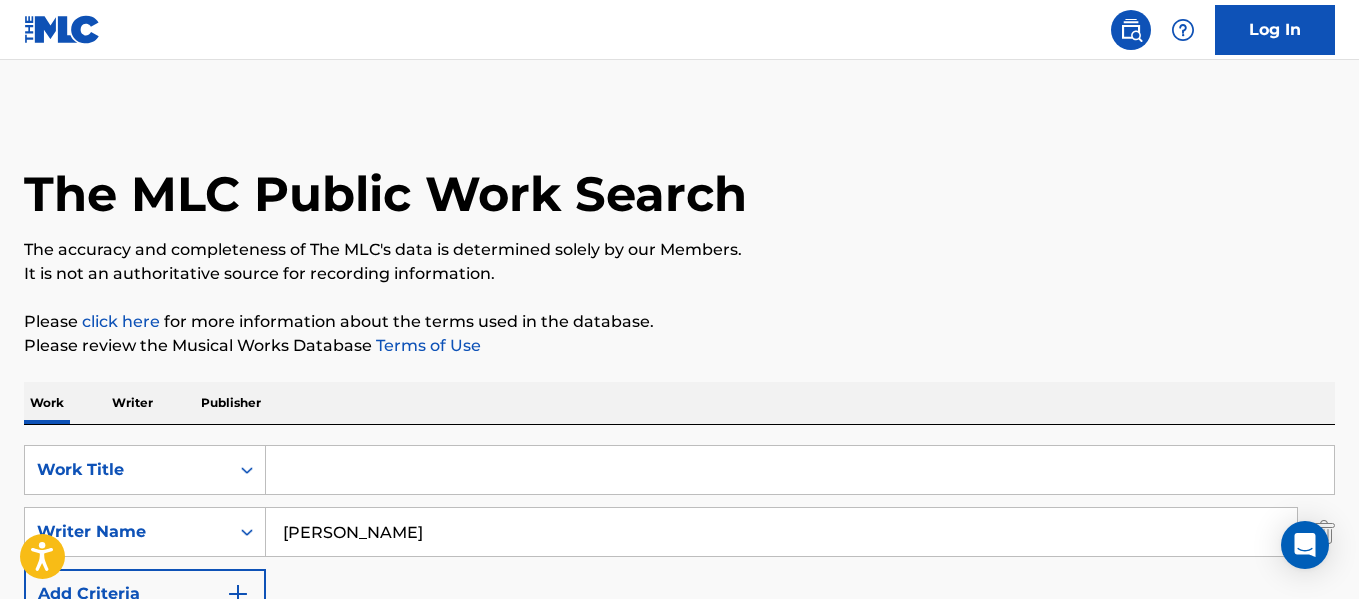 type 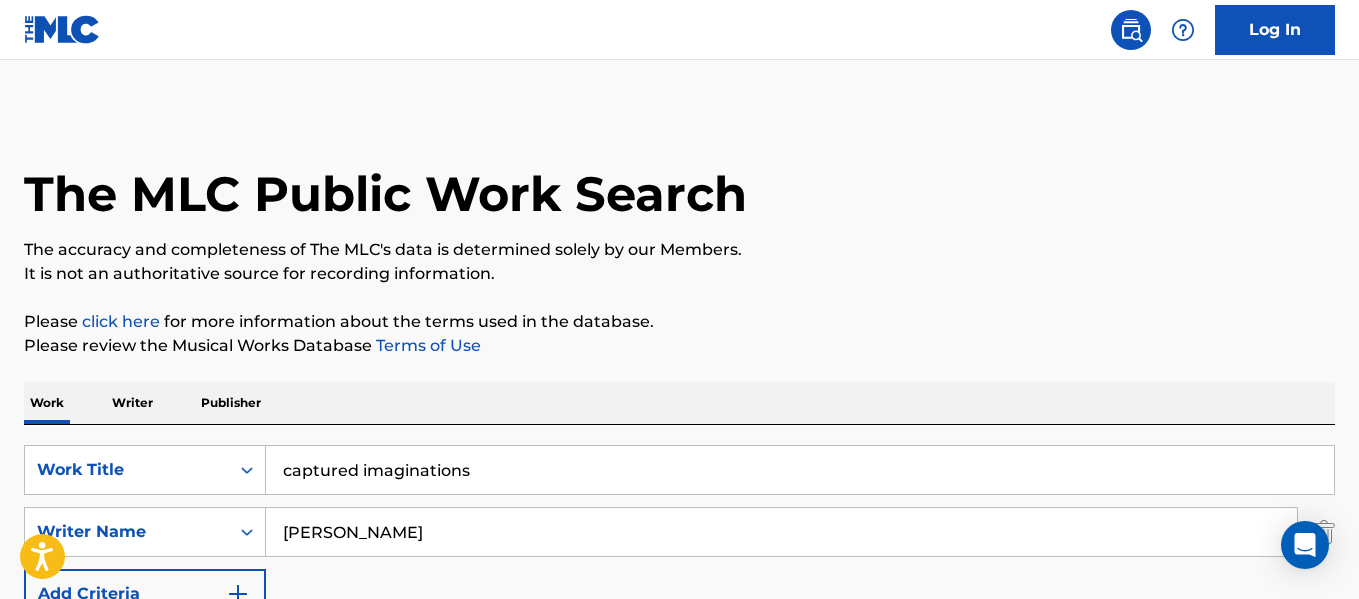 click on "captured imaginations" at bounding box center [800, 470] 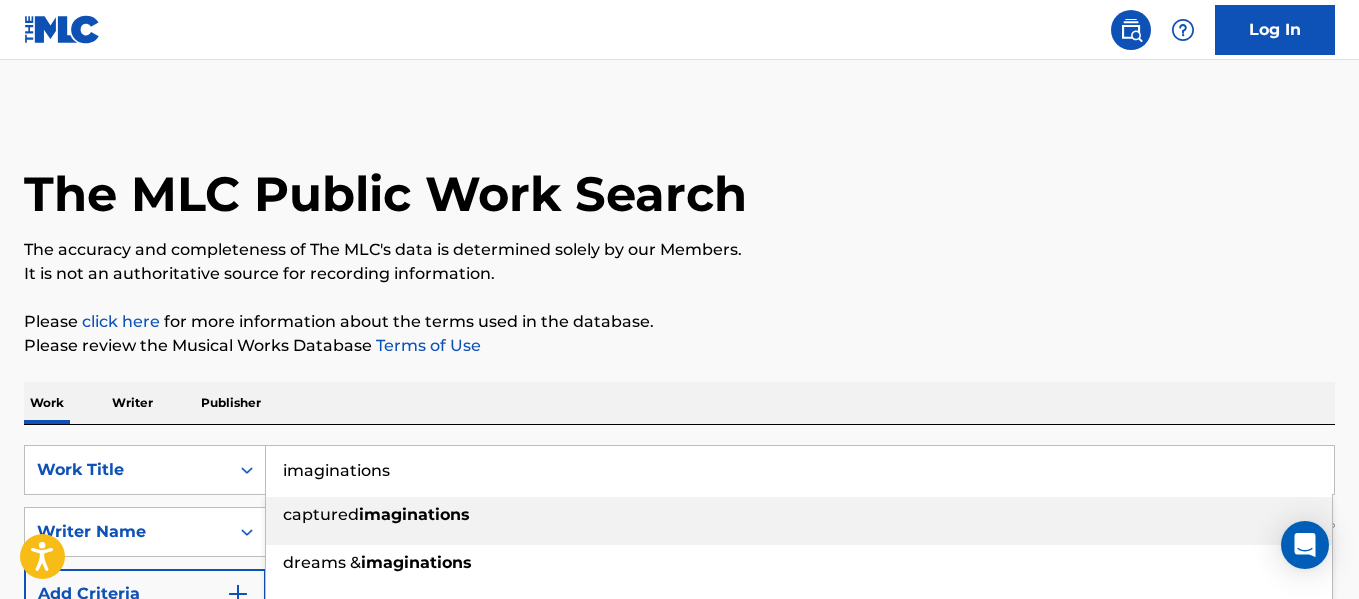 click on "imaginations" at bounding box center (800, 470) 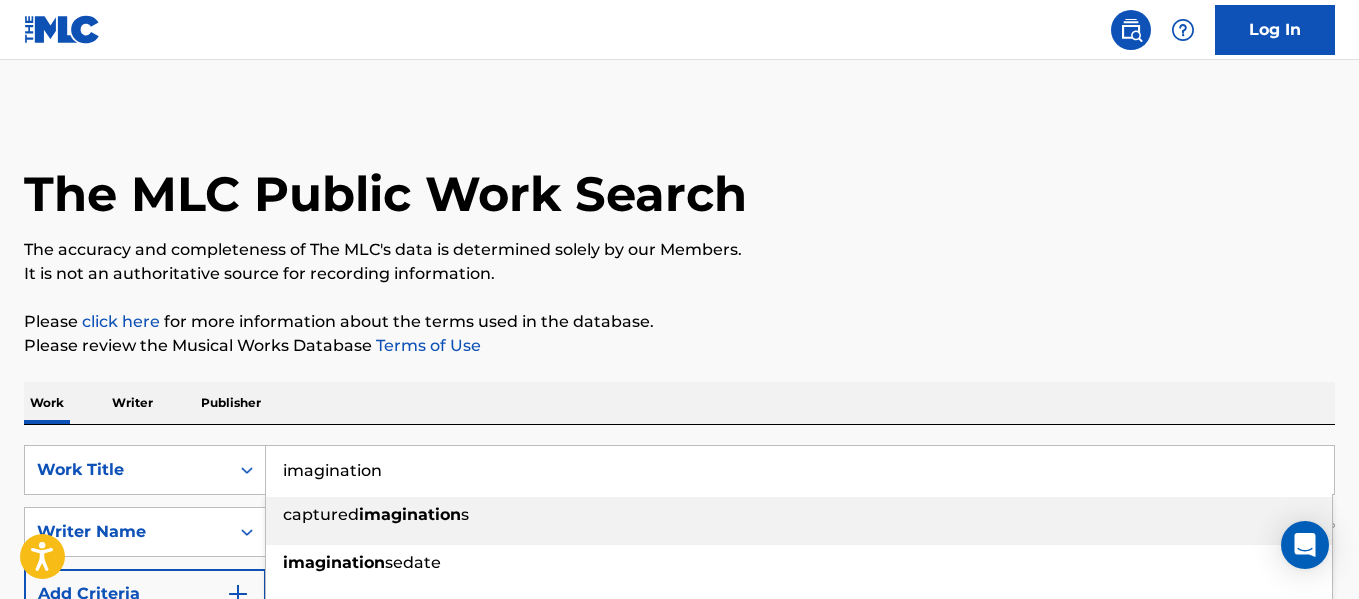 type on "imagination" 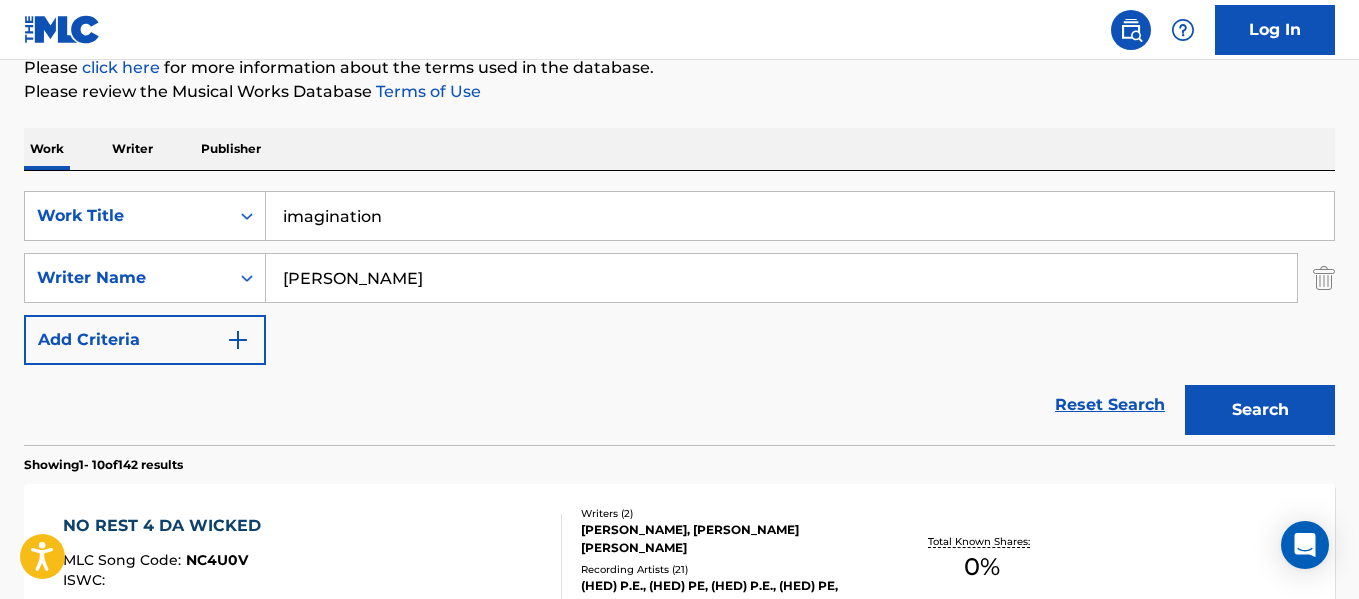 scroll, scrollTop: 262, scrollLeft: 0, axis: vertical 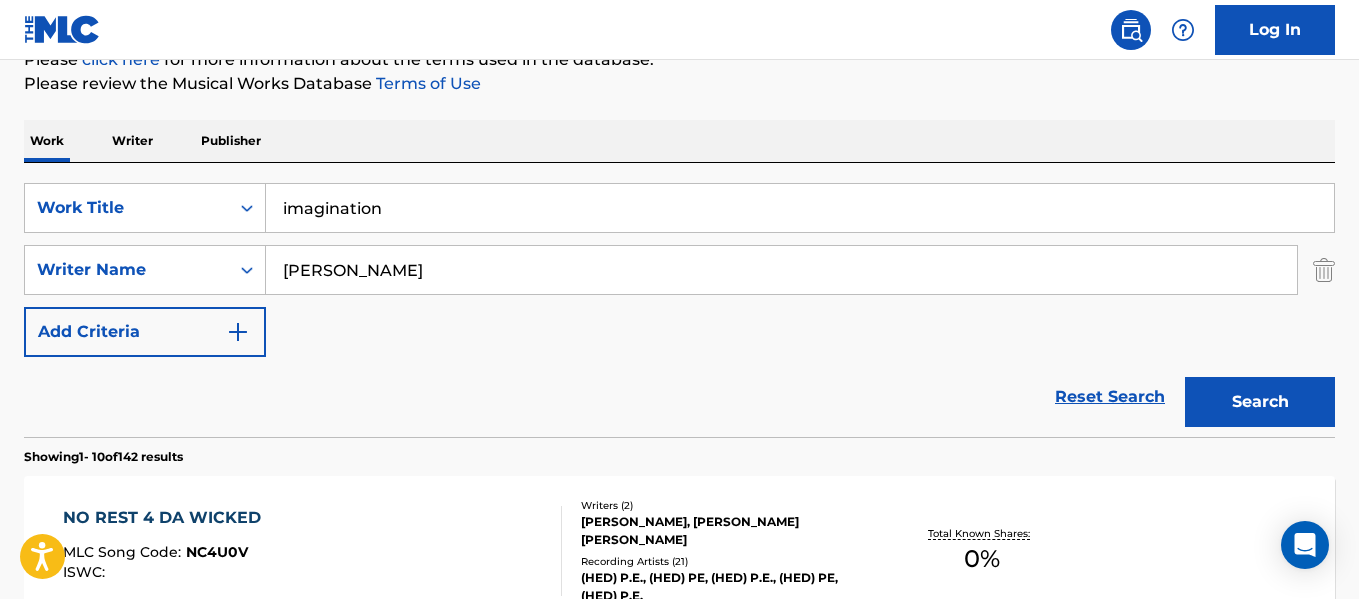 click on "Search" at bounding box center (1260, 402) 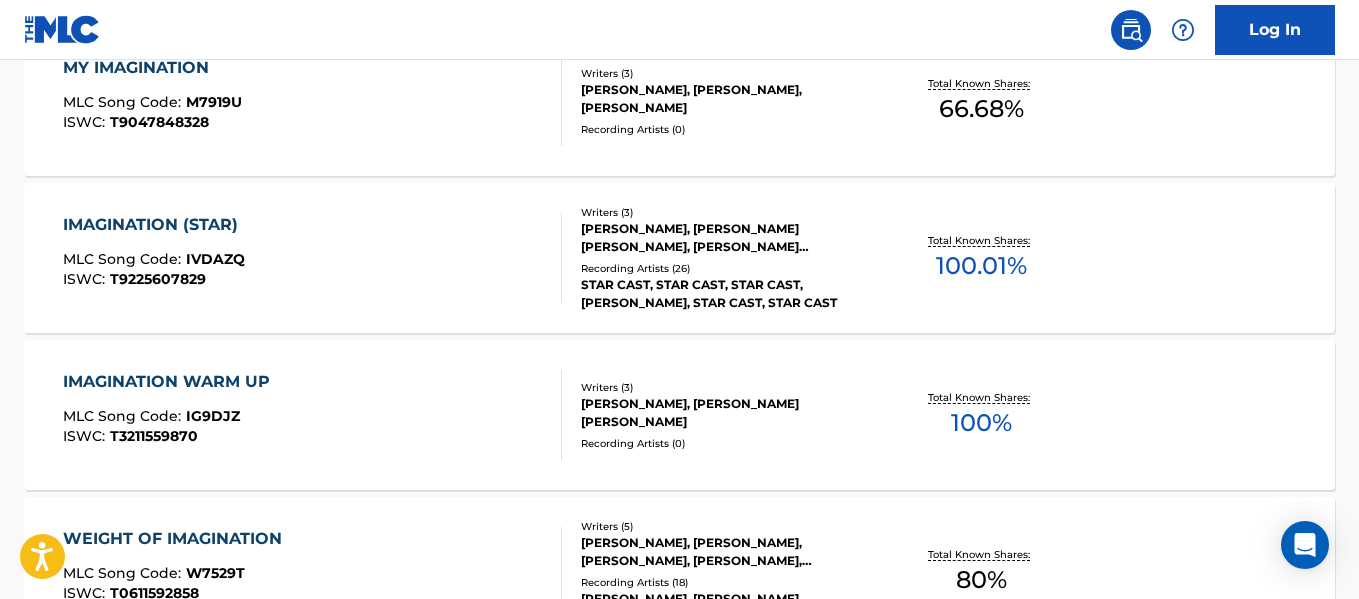 scroll, scrollTop: 870, scrollLeft: 0, axis: vertical 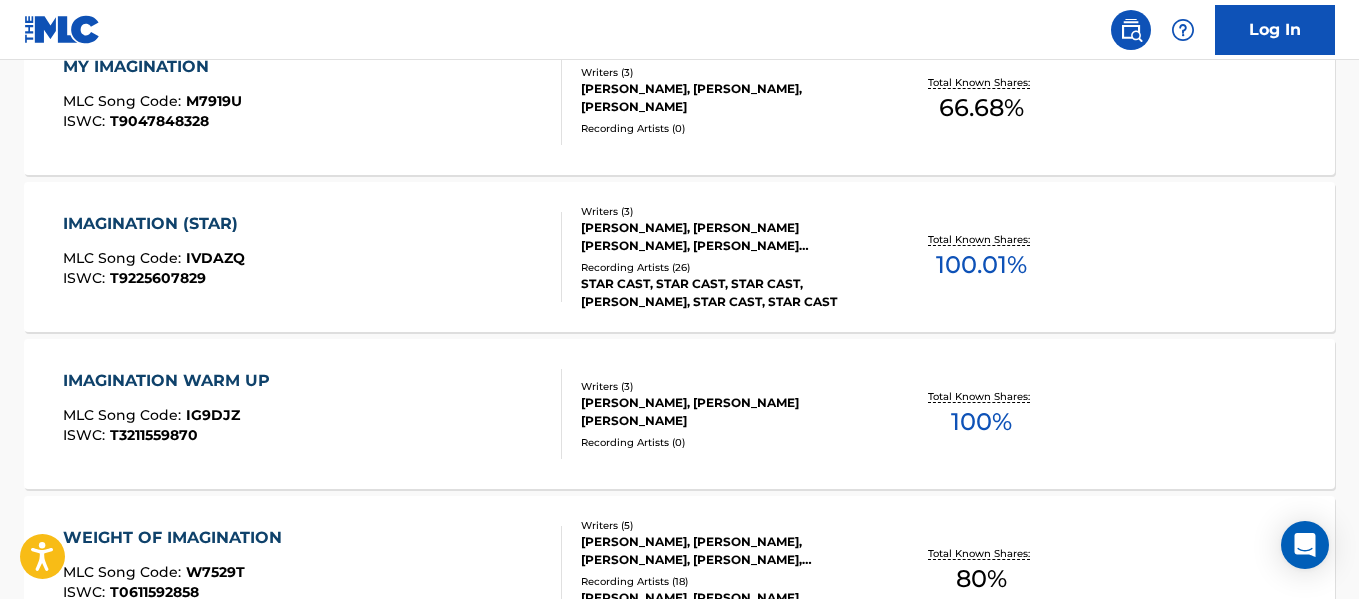 click on "IMAGINATION (STAR)" at bounding box center [155, 224] 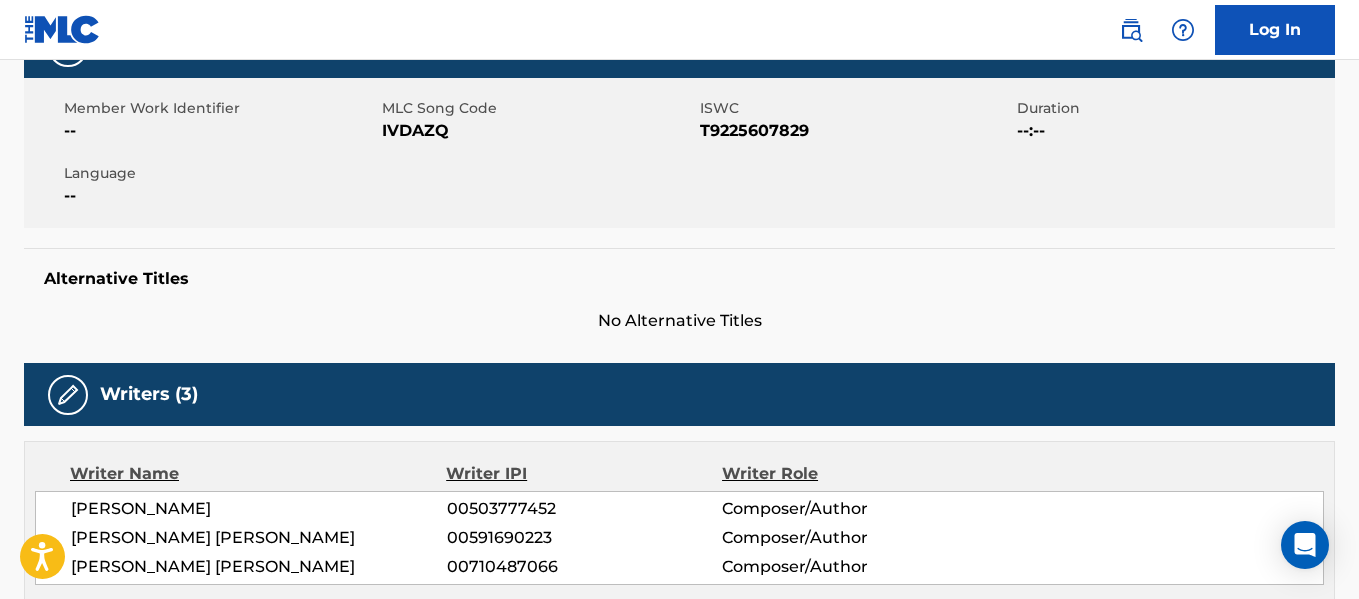 scroll, scrollTop: 340, scrollLeft: 0, axis: vertical 